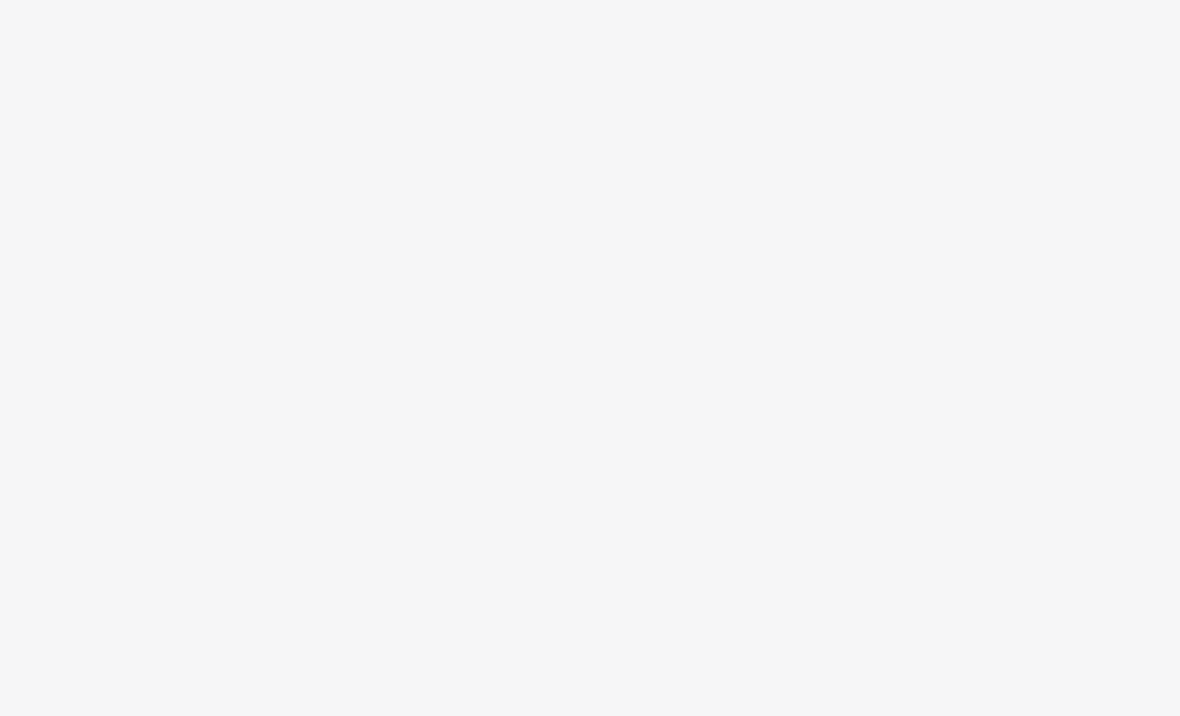 scroll, scrollTop: 0, scrollLeft: 0, axis: both 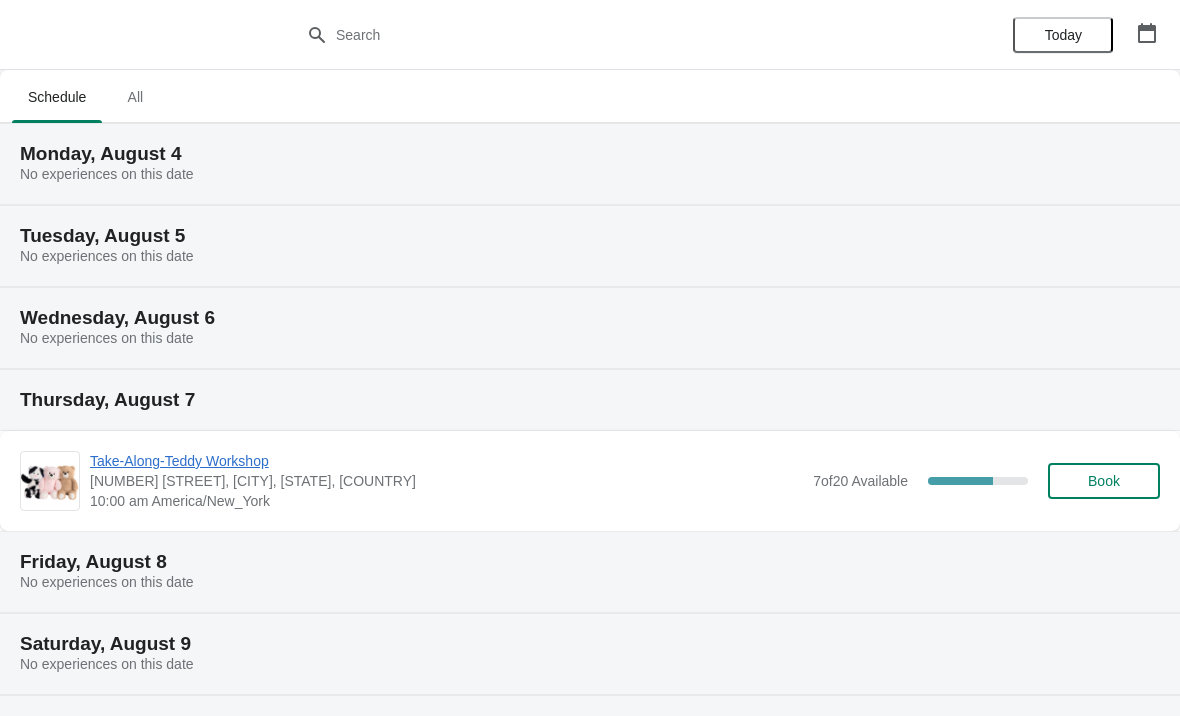 click on "Monday, August 4" at bounding box center (590, 154) 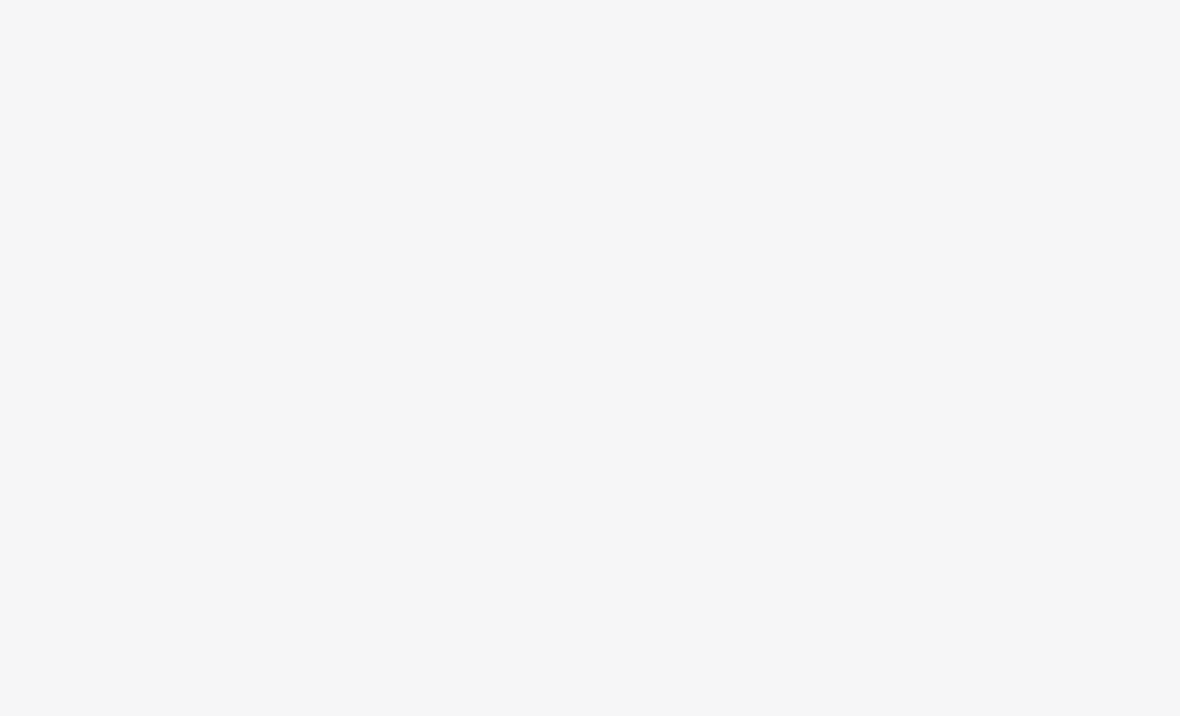 scroll, scrollTop: 0, scrollLeft: 0, axis: both 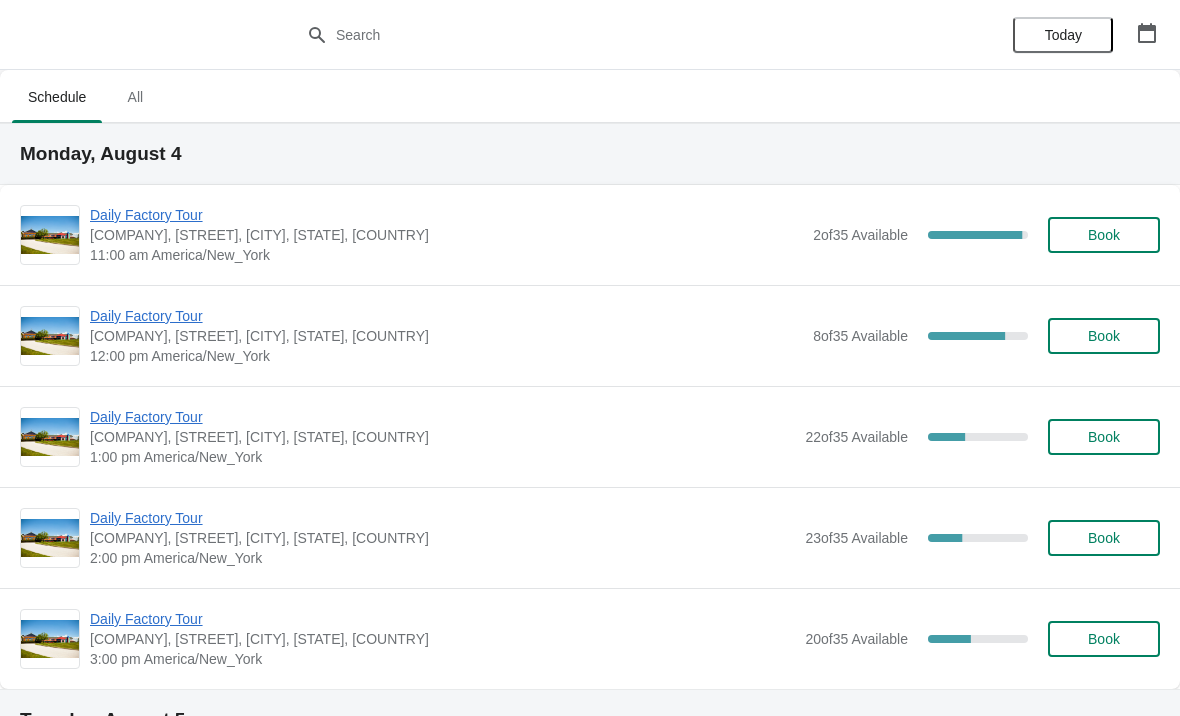 click on "Daily Factory Tour" at bounding box center (446, 215) 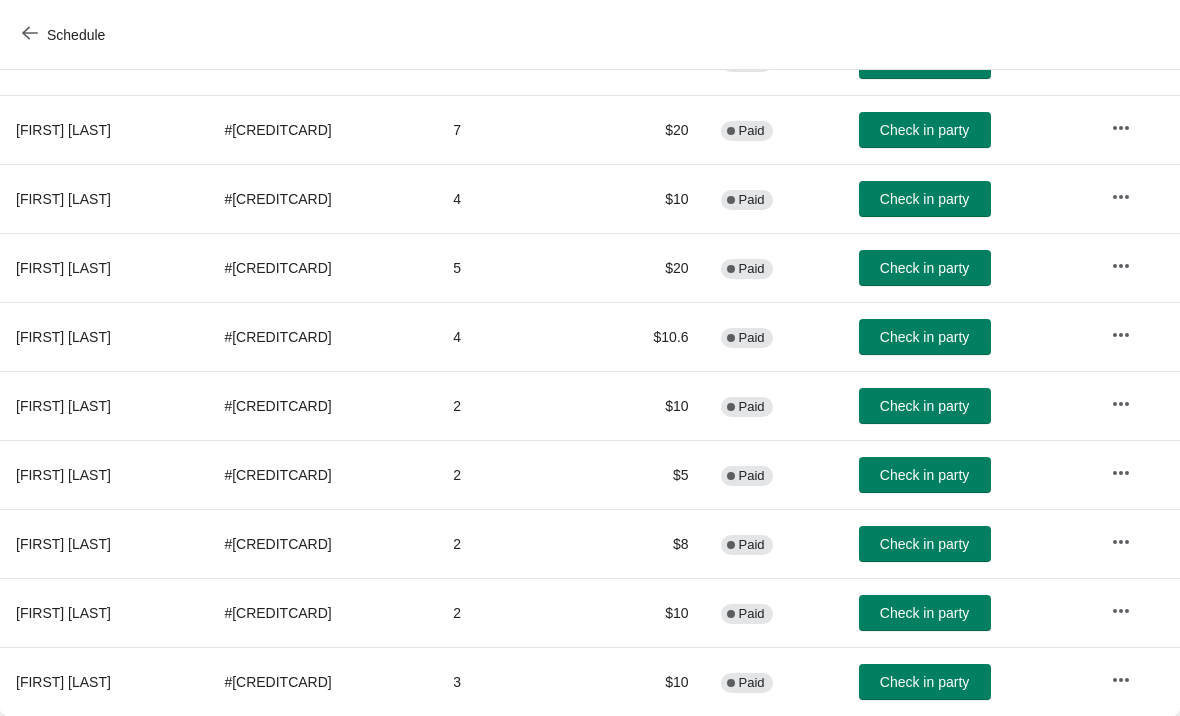 scroll, scrollTop: 305, scrollLeft: 0, axis: vertical 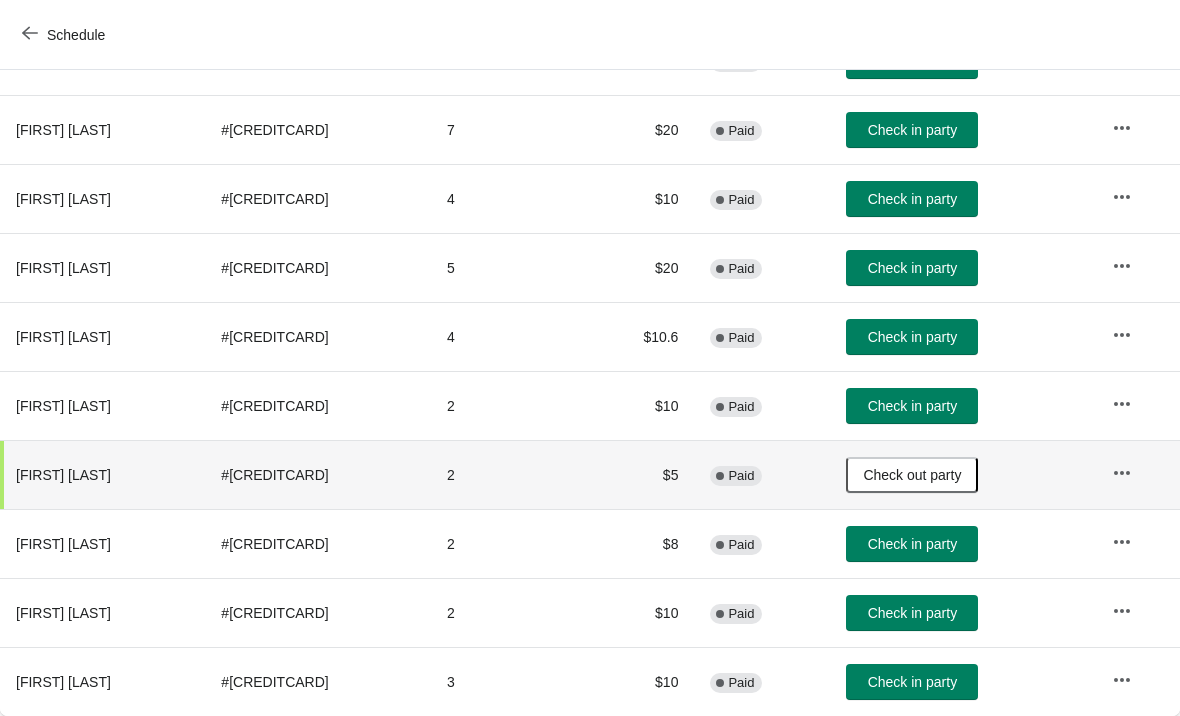click on "Schedule" at bounding box center [65, 35] 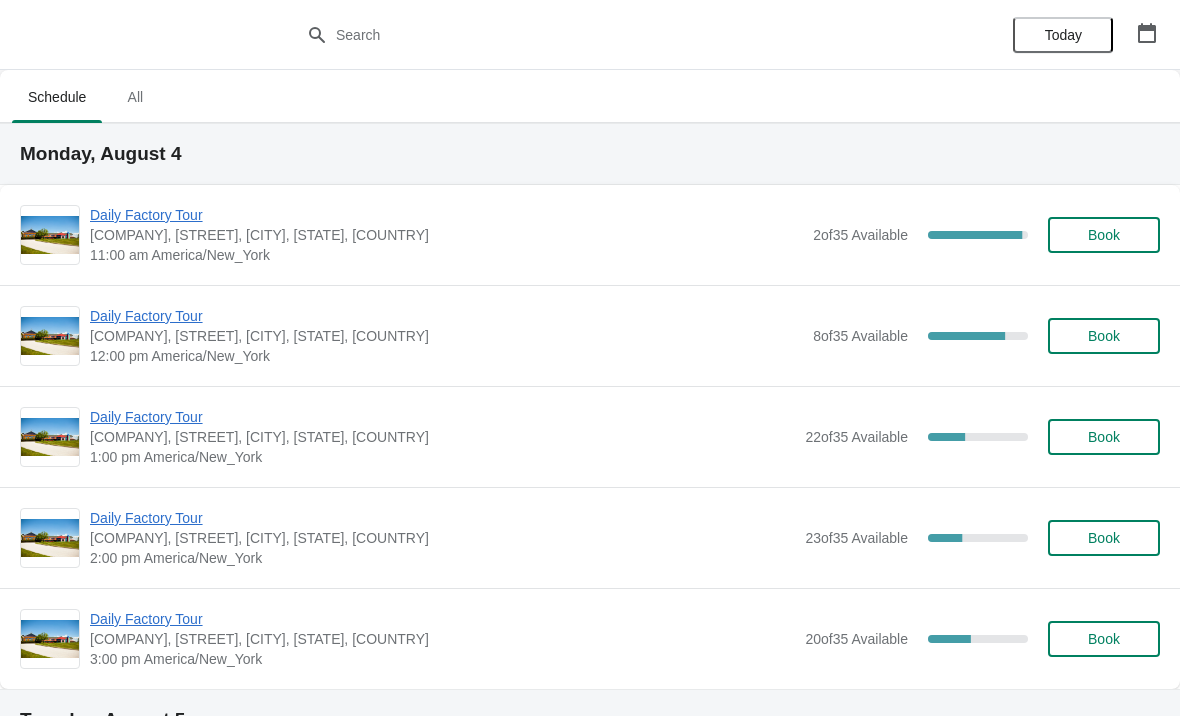 click on "Daily Factory Tour" at bounding box center (446, 316) 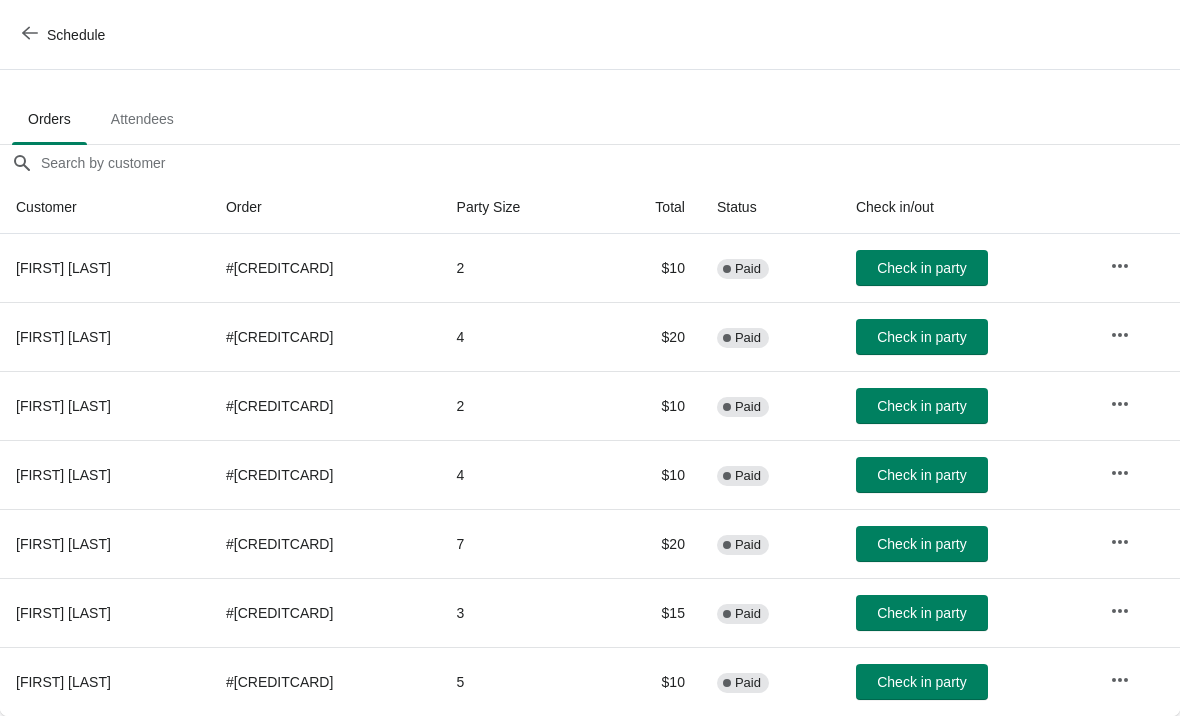 scroll, scrollTop: 98, scrollLeft: 0, axis: vertical 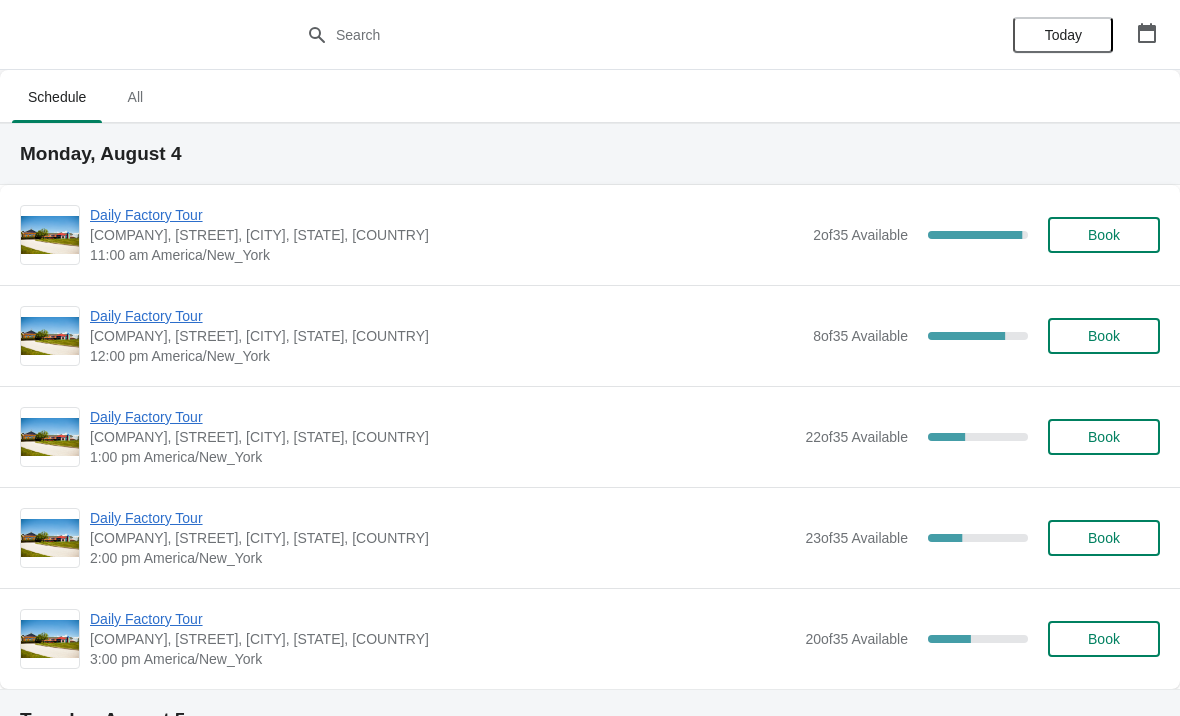 click on "Daily Factory Tour" at bounding box center [446, 215] 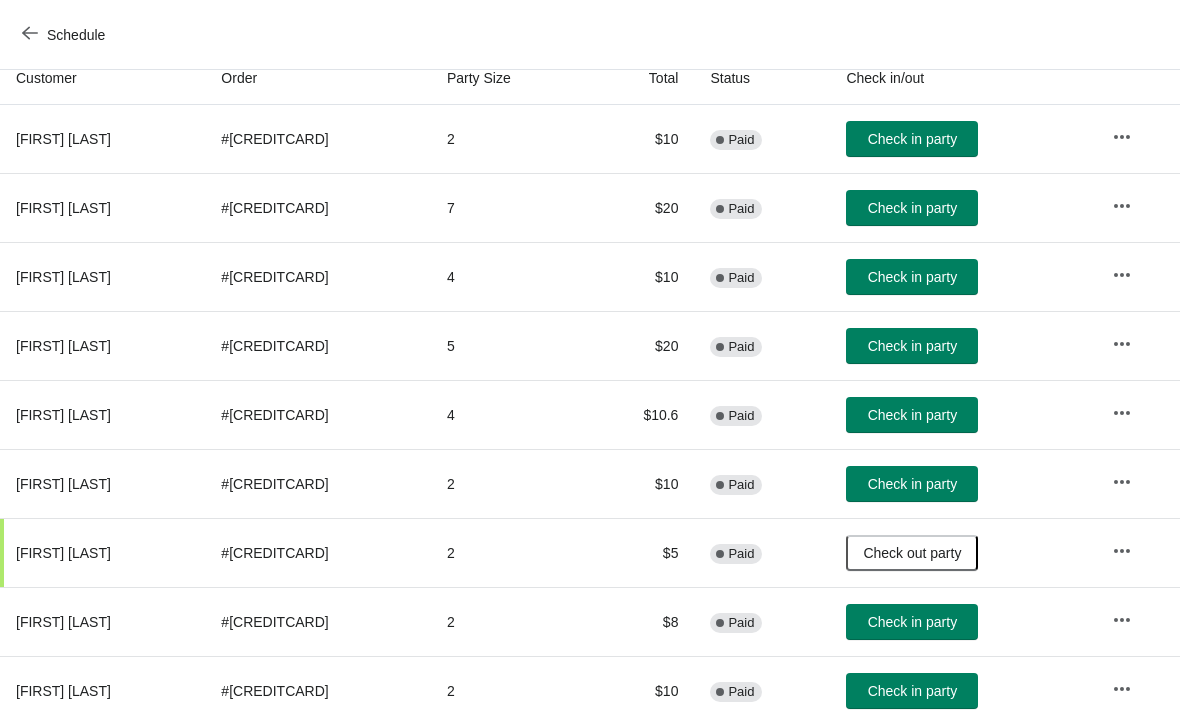scroll, scrollTop: 228, scrollLeft: 0, axis: vertical 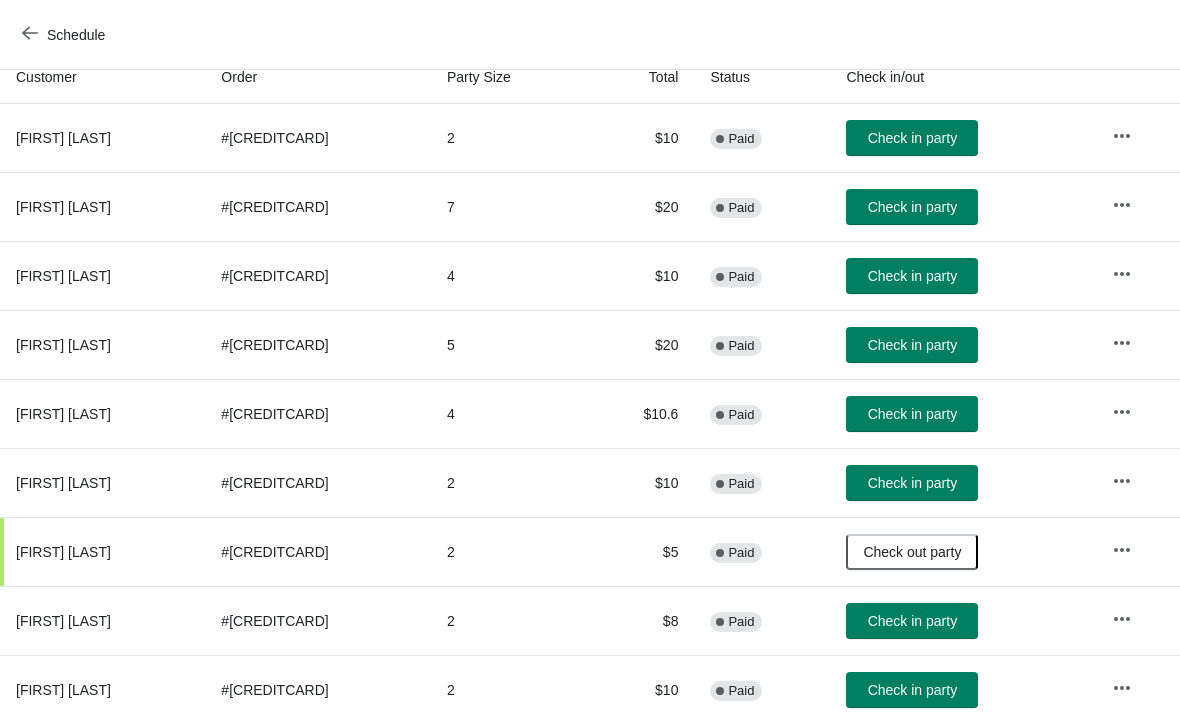 click on "Check in party" at bounding box center (912, 414) 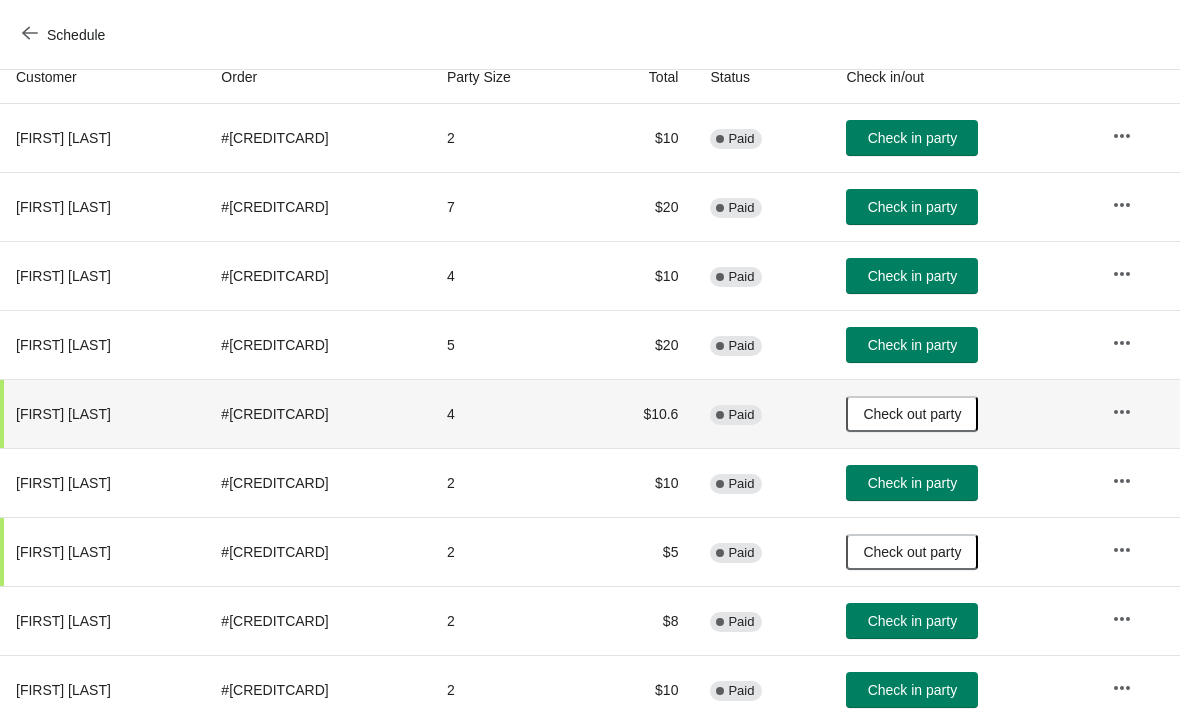 click on "Check in party" at bounding box center [912, 345] 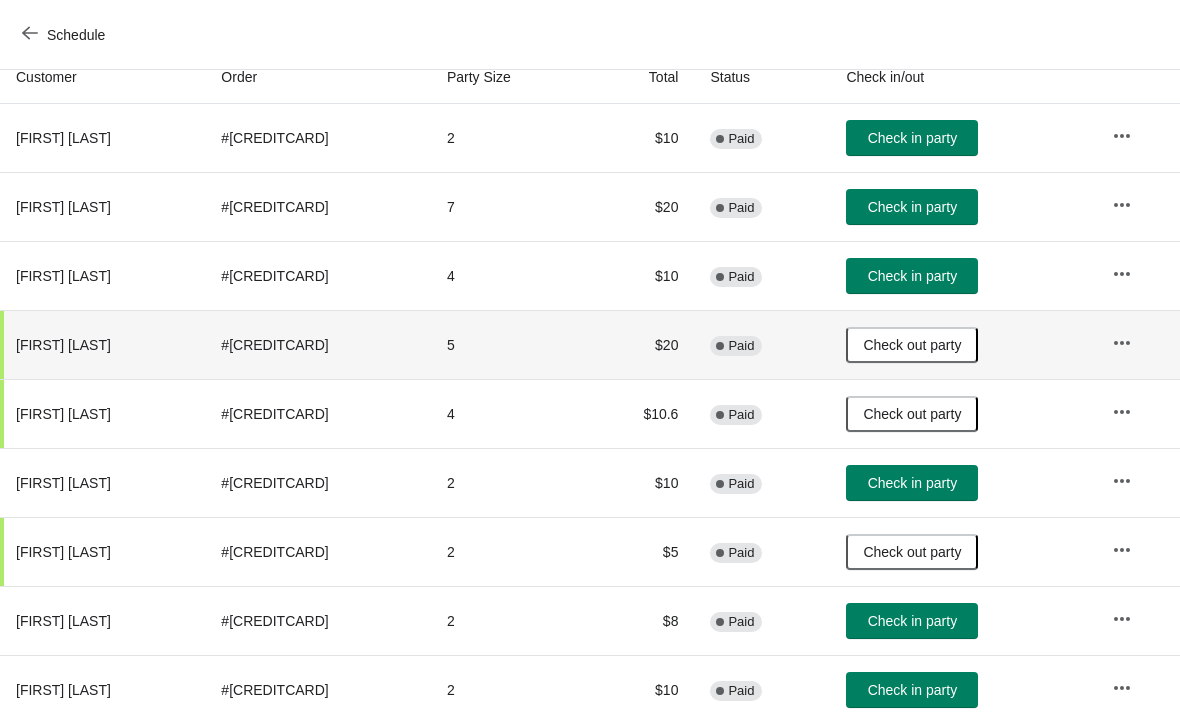 click on "Check in party" at bounding box center (912, 207) 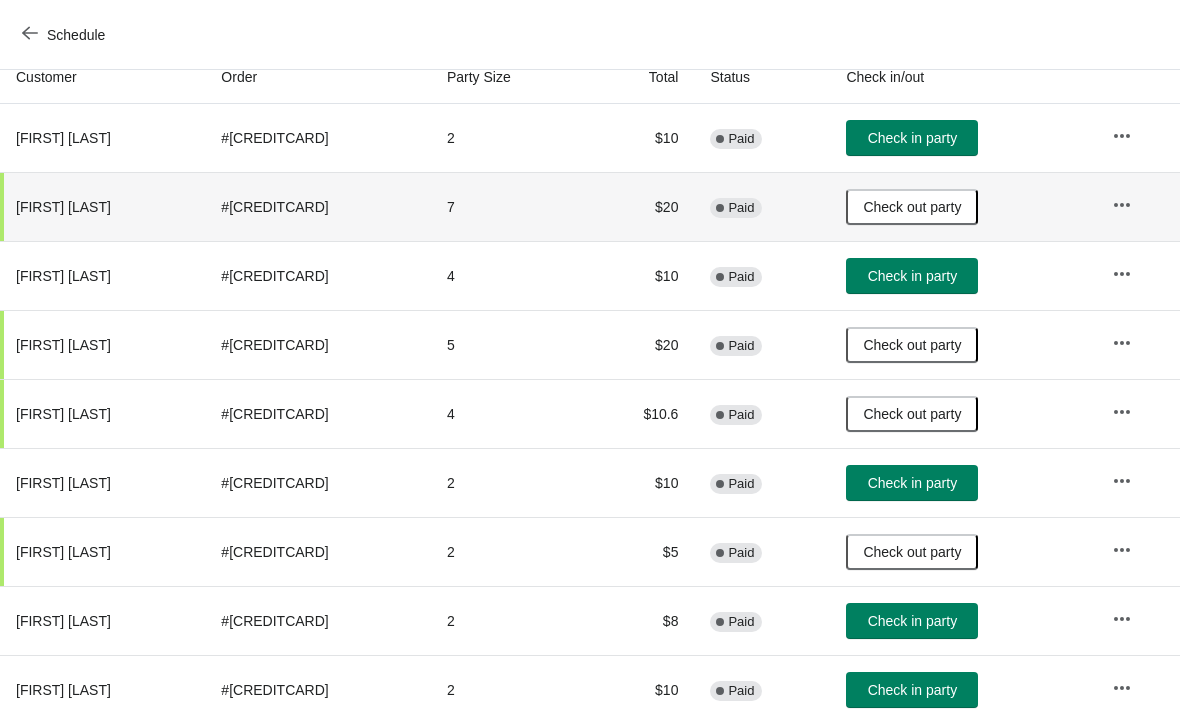 click on "Check in party" at bounding box center [912, 621] 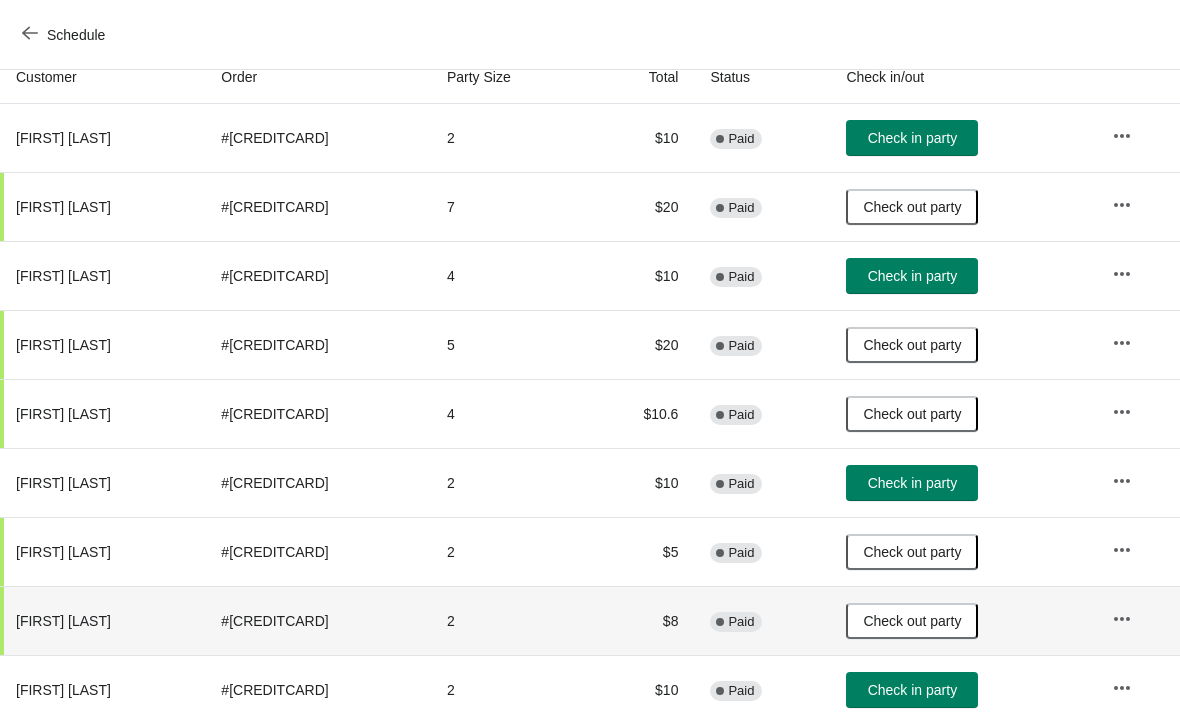 click on "Check in party" at bounding box center (912, 483) 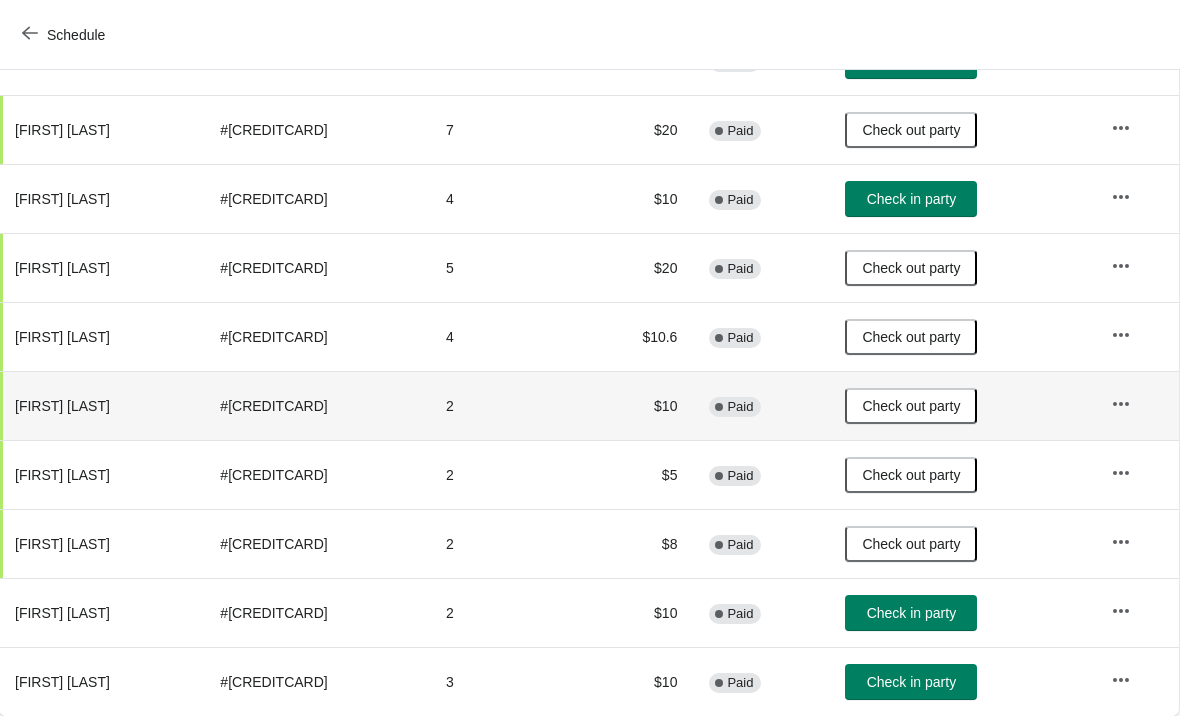 scroll, scrollTop: 305, scrollLeft: 0, axis: vertical 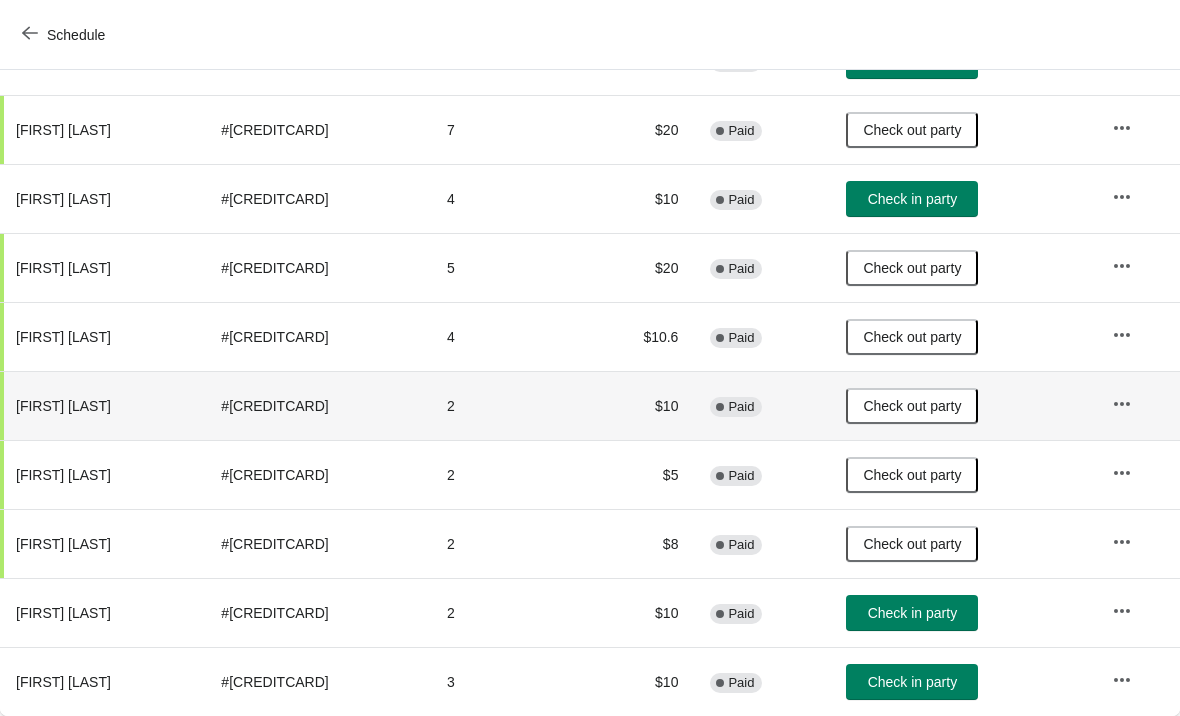 click on "Check in party" at bounding box center [912, 682] 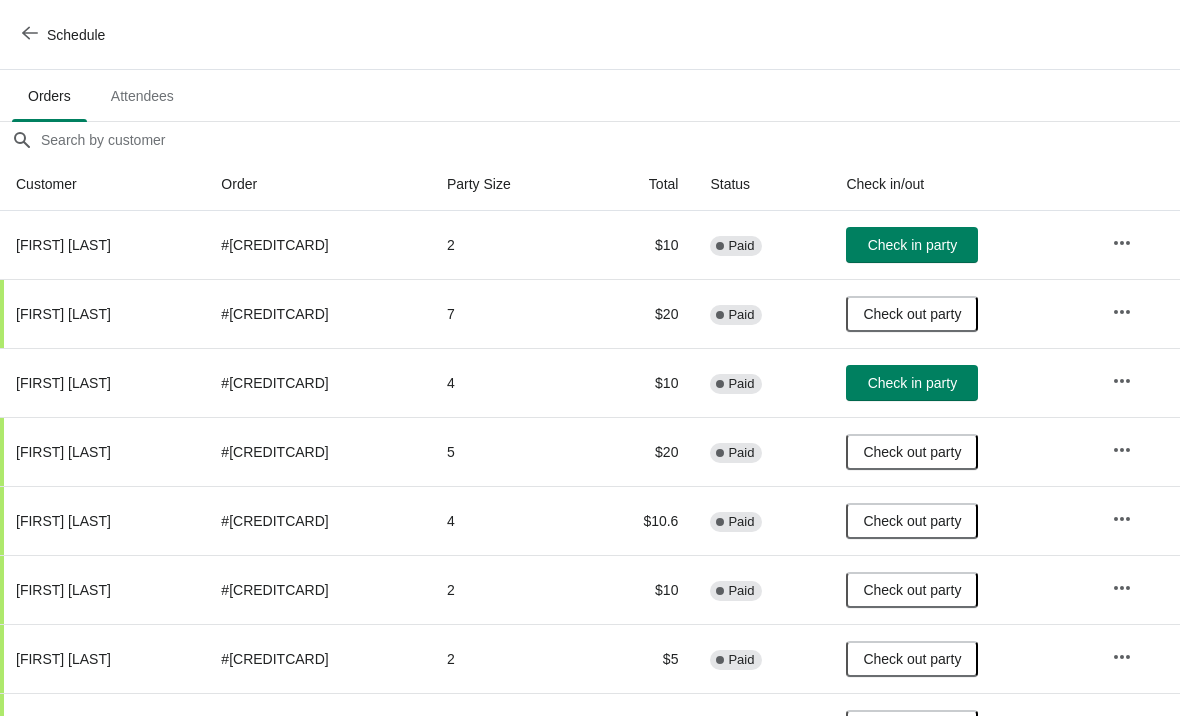 scroll, scrollTop: 121, scrollLeft: 0, axis: vertical 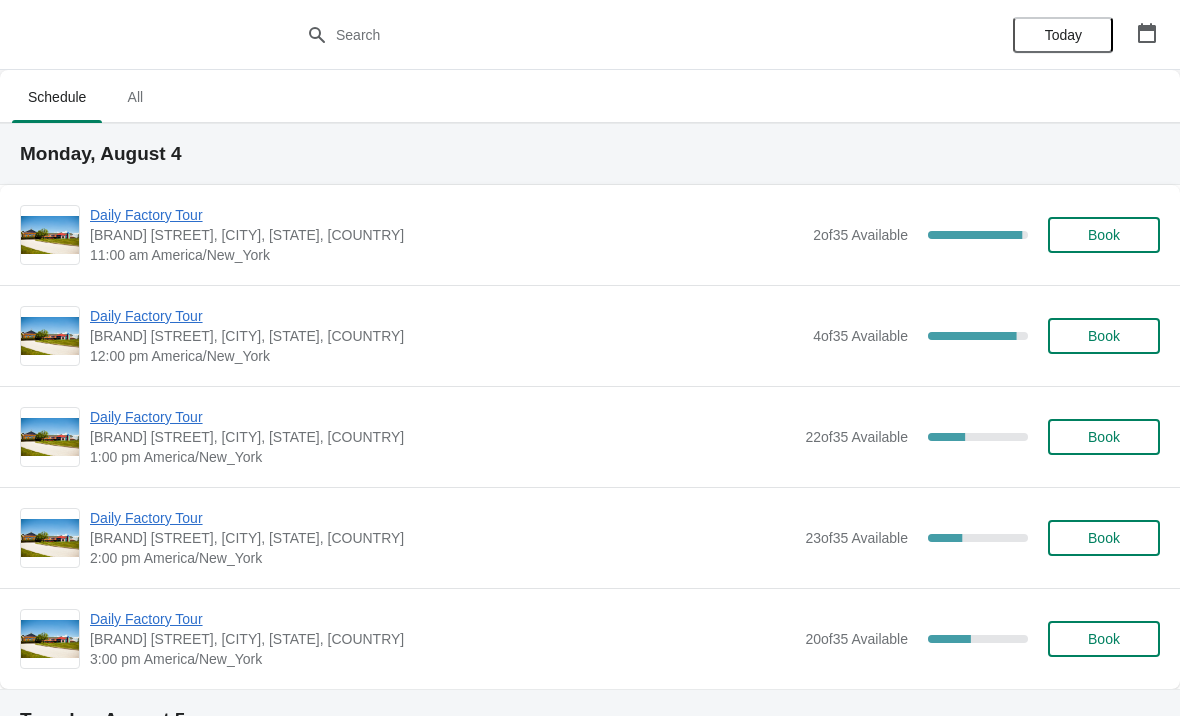 click on "Daily Factory Tour" at bounding box center [446, 316] 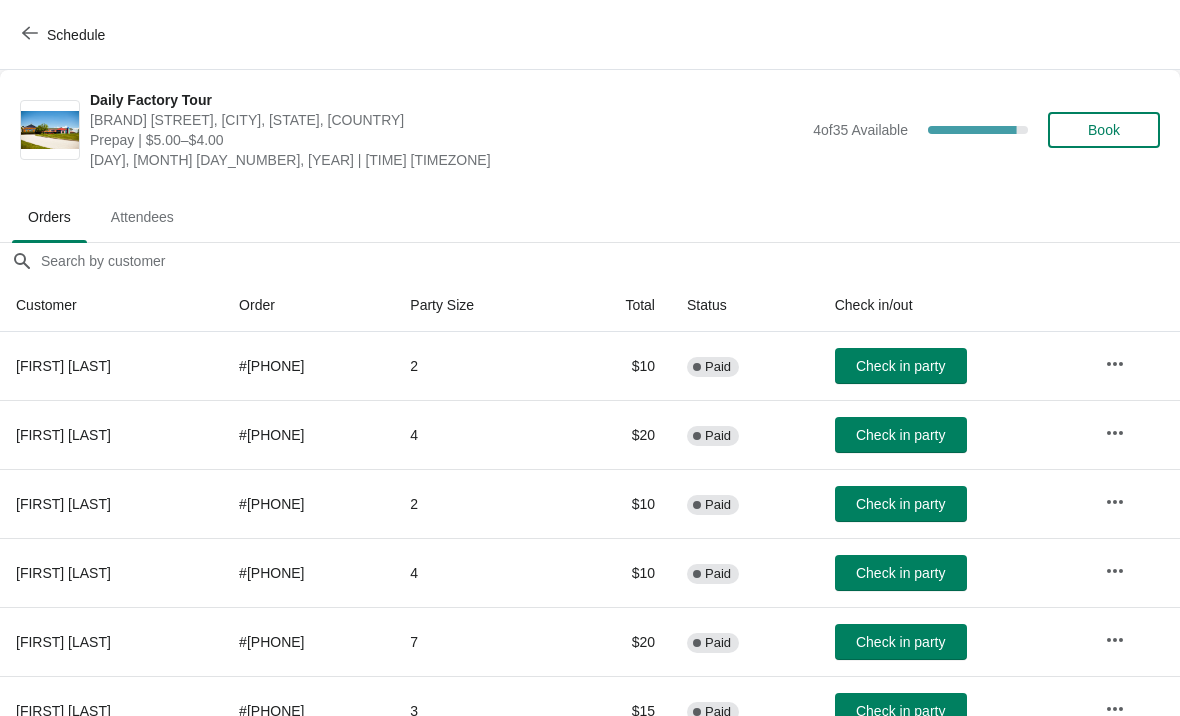 click on "Check in party" at bounding box center (900, 366) 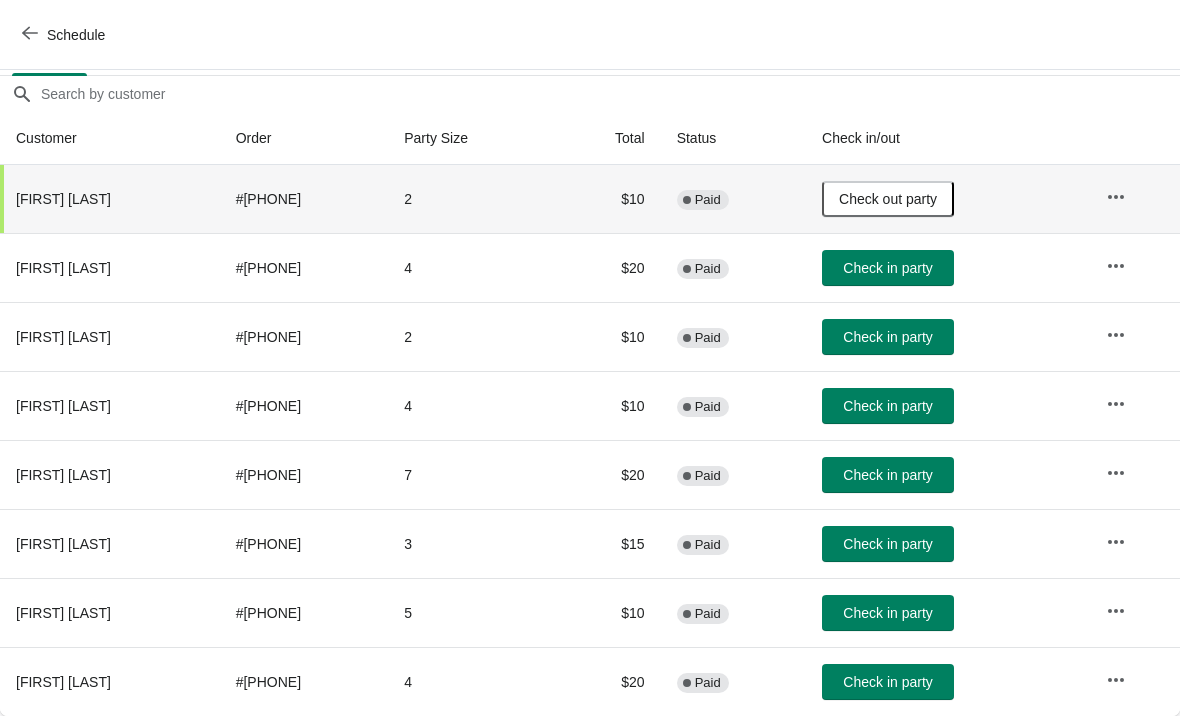 scroll, scrollTop: 167, scrollLeft: 0, axis: vertical 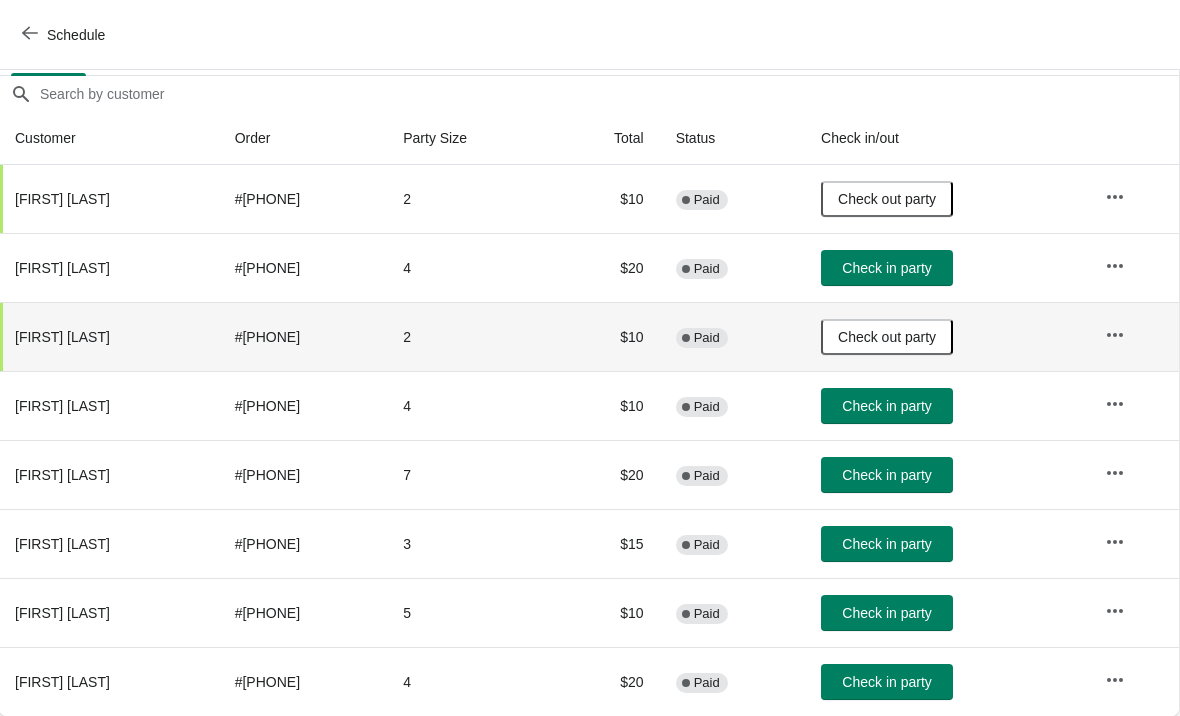 click 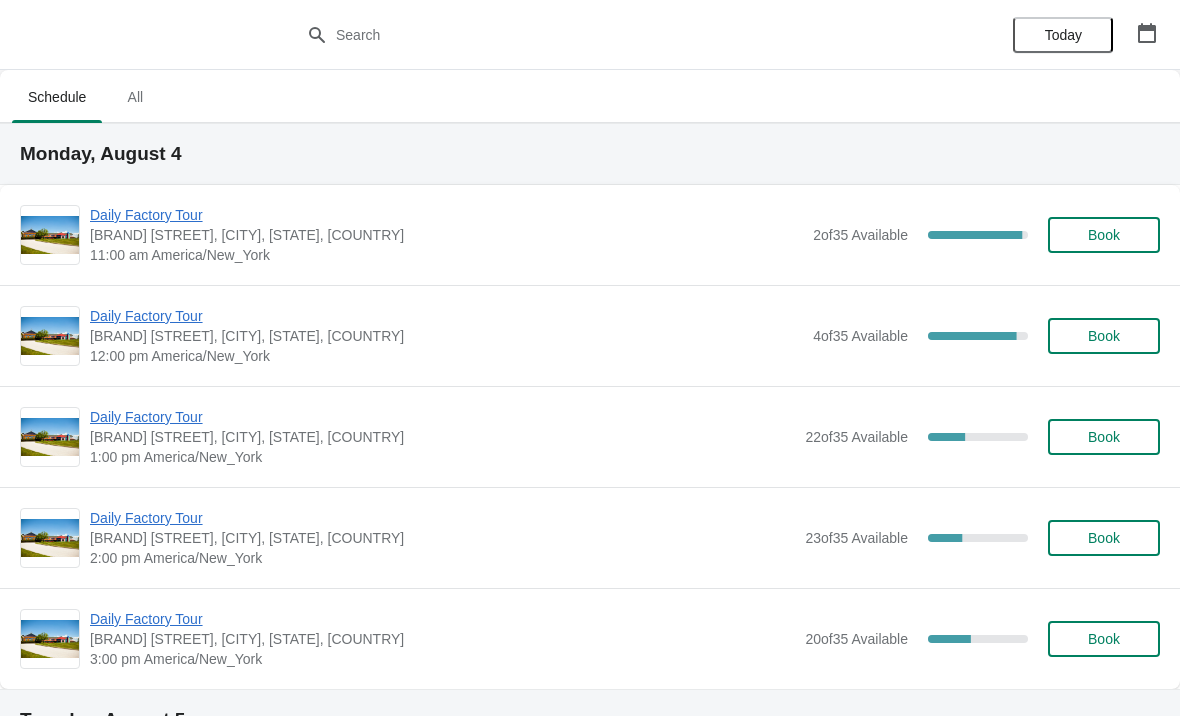 click on "Daily Factory Tour" at bounding box center [446, 215] 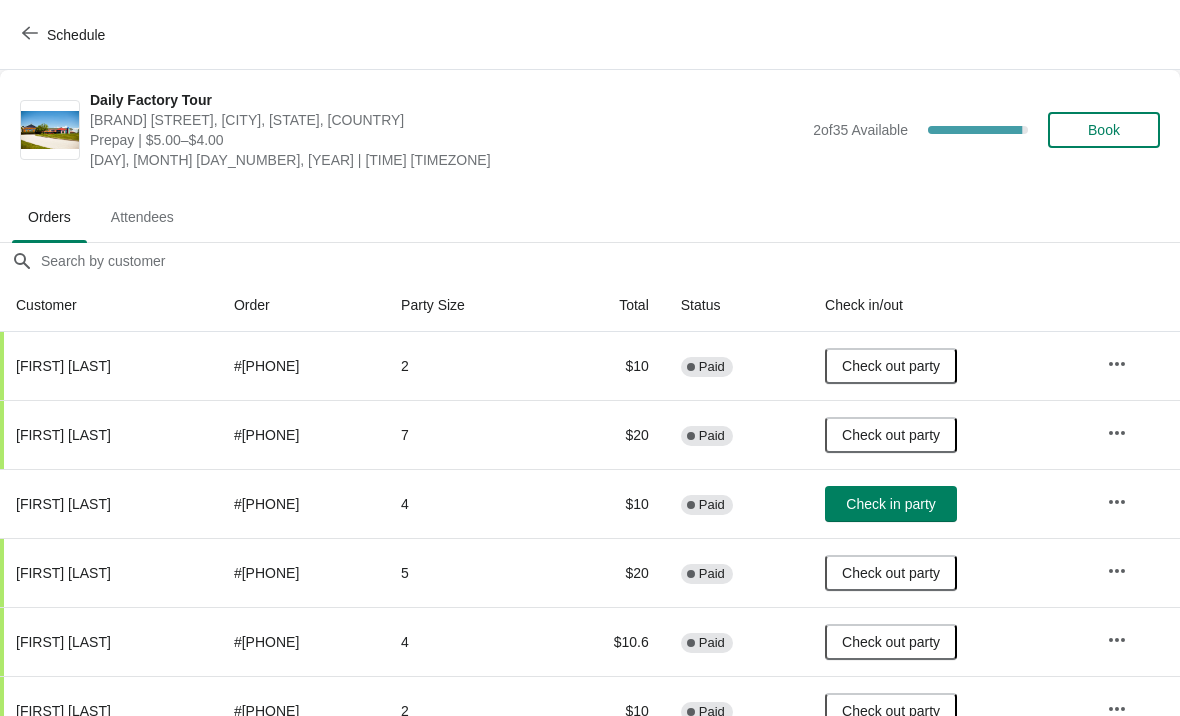 click on "Schedule" at bounding box center (65, 35) 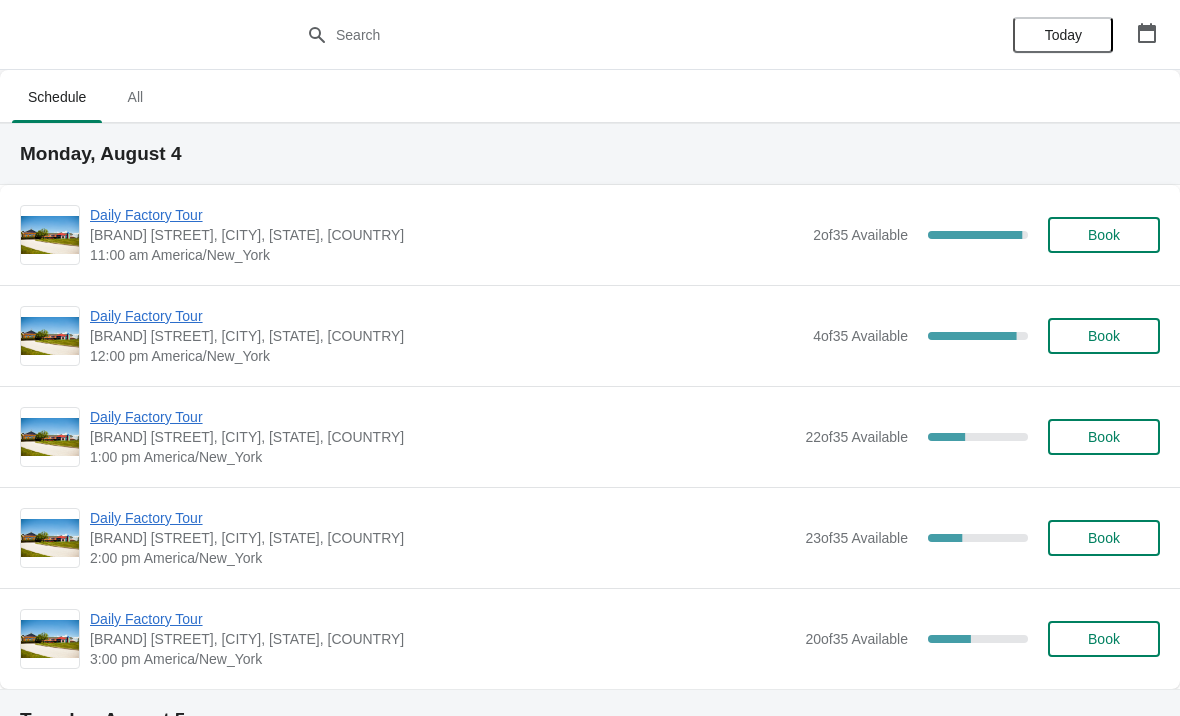 click on "Daily Factory Tour" at bounding box center (446, 316) 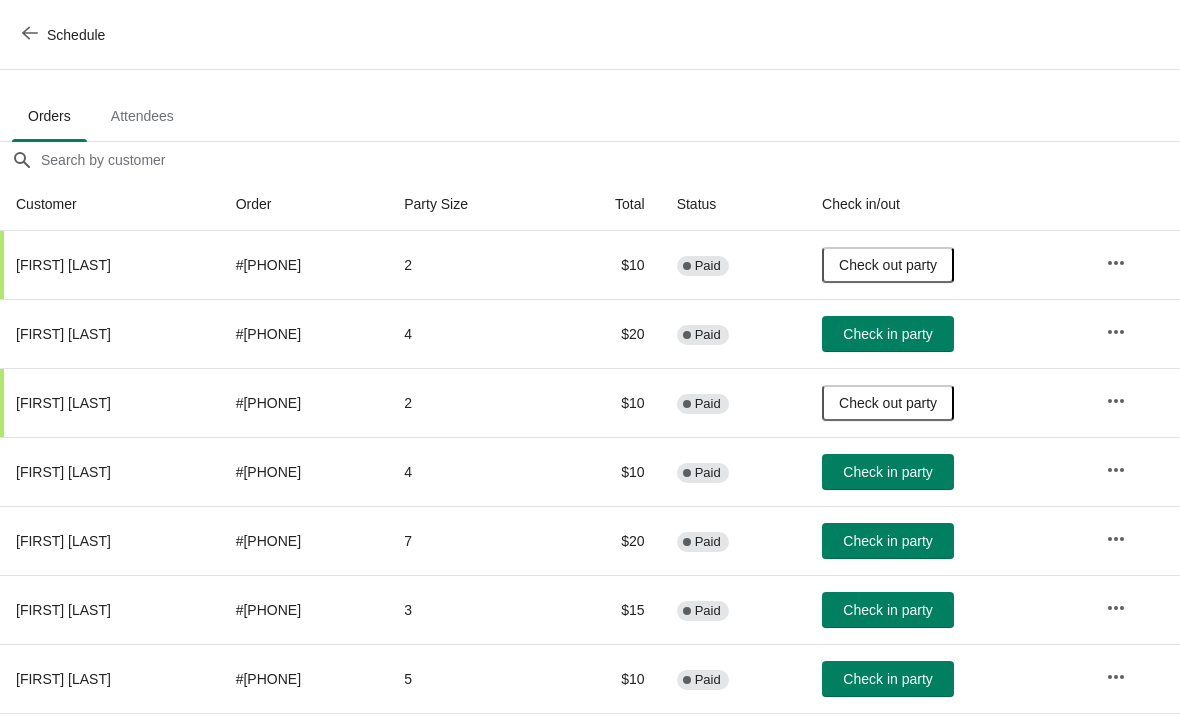scroll, scrollTop: 100, scrollLeft: 0, axis: vertical 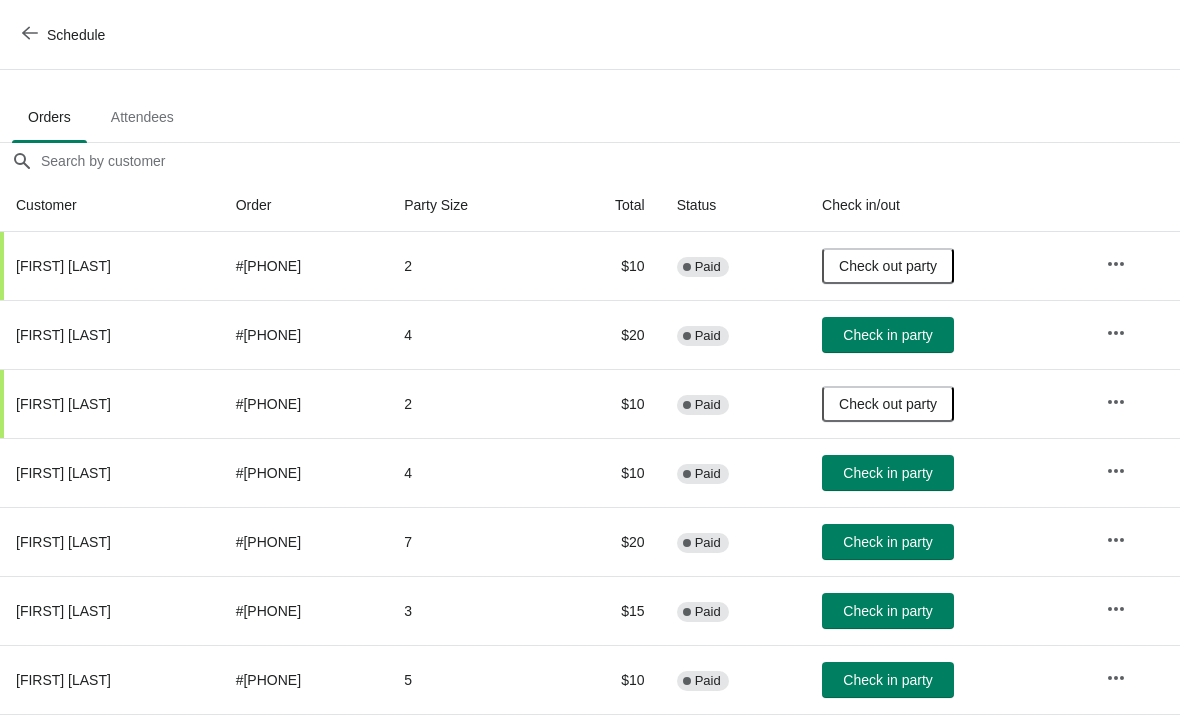click 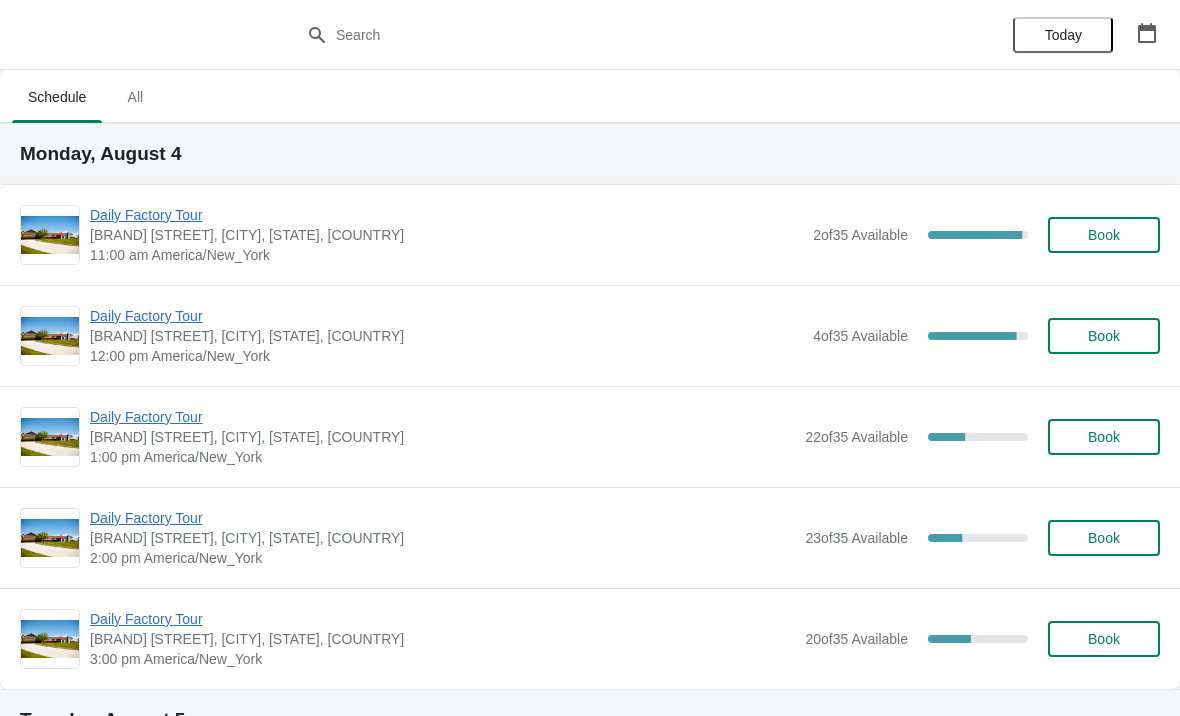 click on "Daily Factory Tour" at bounding box center (446, 215) 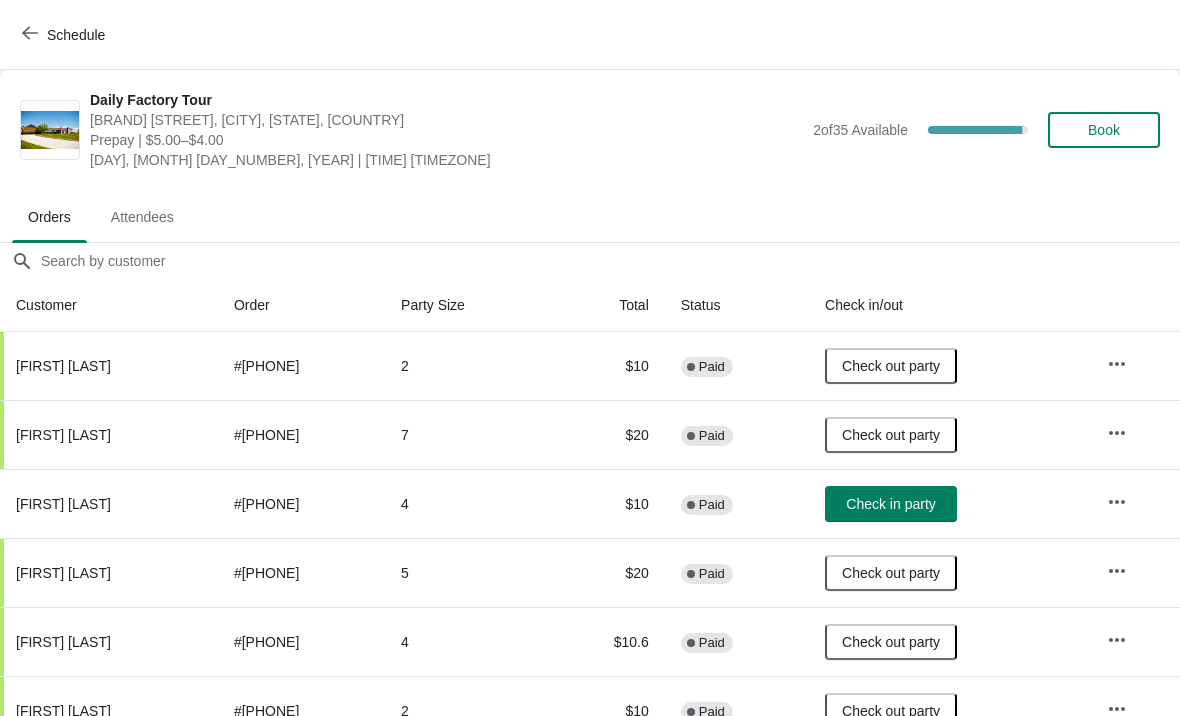 click on "Check in party" at bounding box center [890, 504] 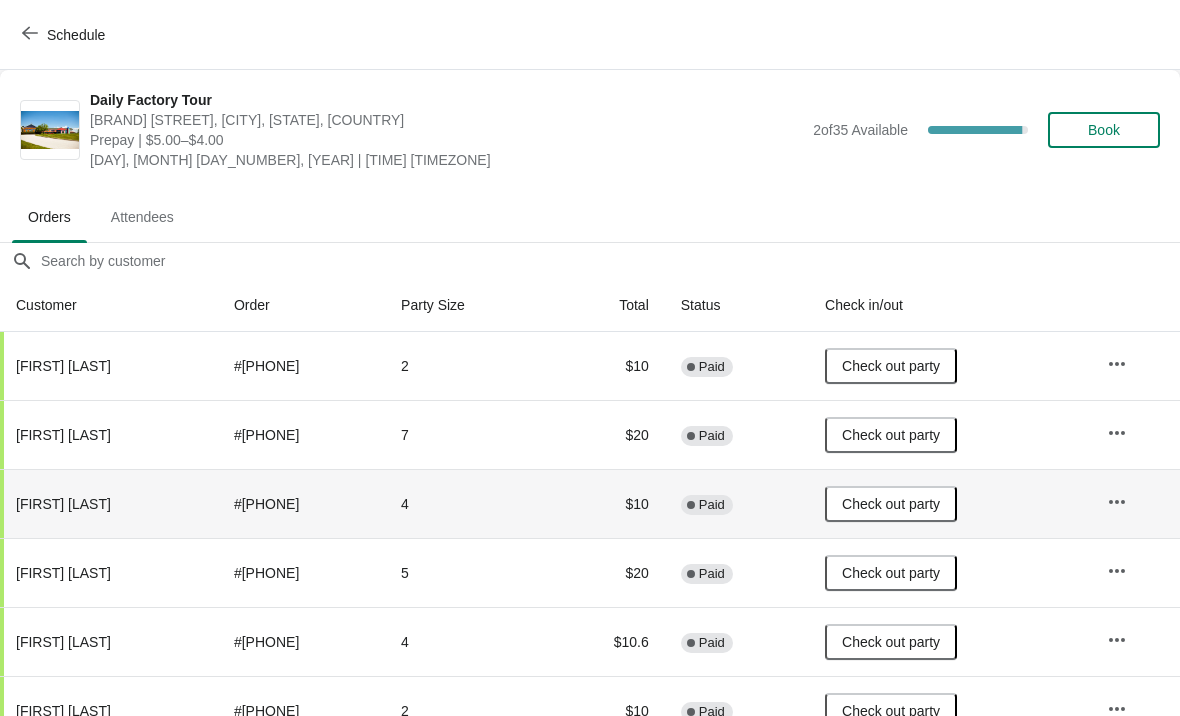 scroll, scrollTop: 0, scrollLeft: 0, axis: both 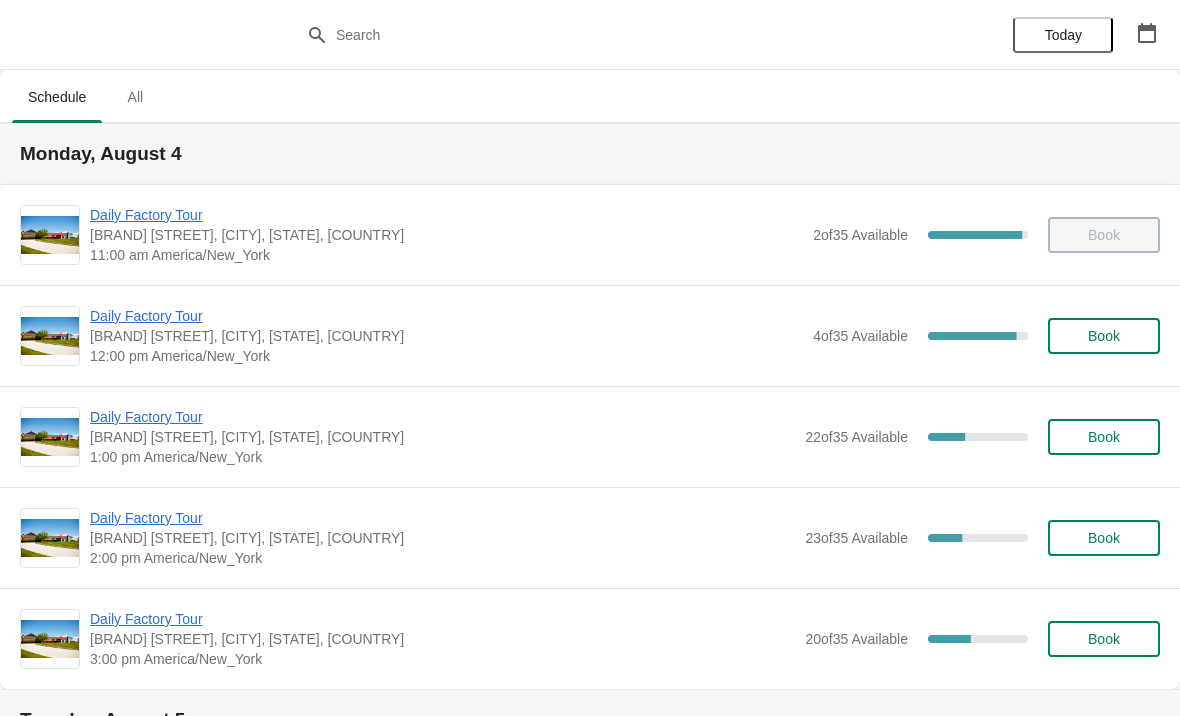 click on "Daily Factory Tour" at bounding box center (446, 316) 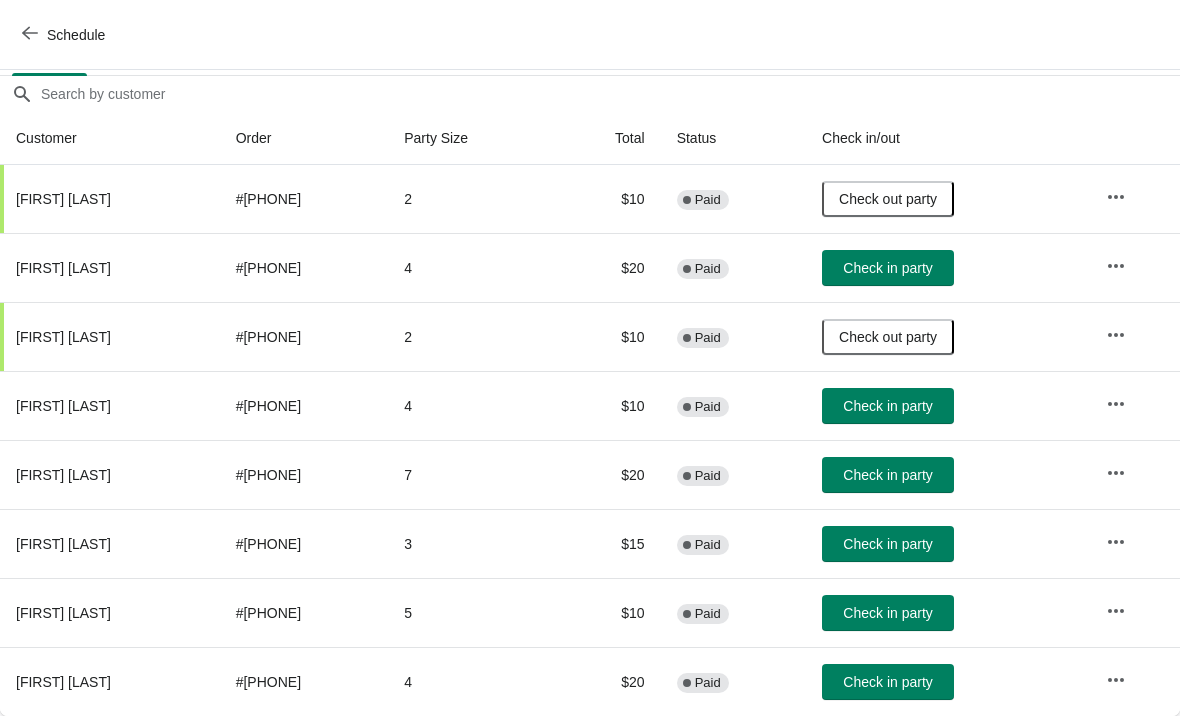 scroll, scrollTop: 167, scrollLeft: 0, axis: vertical 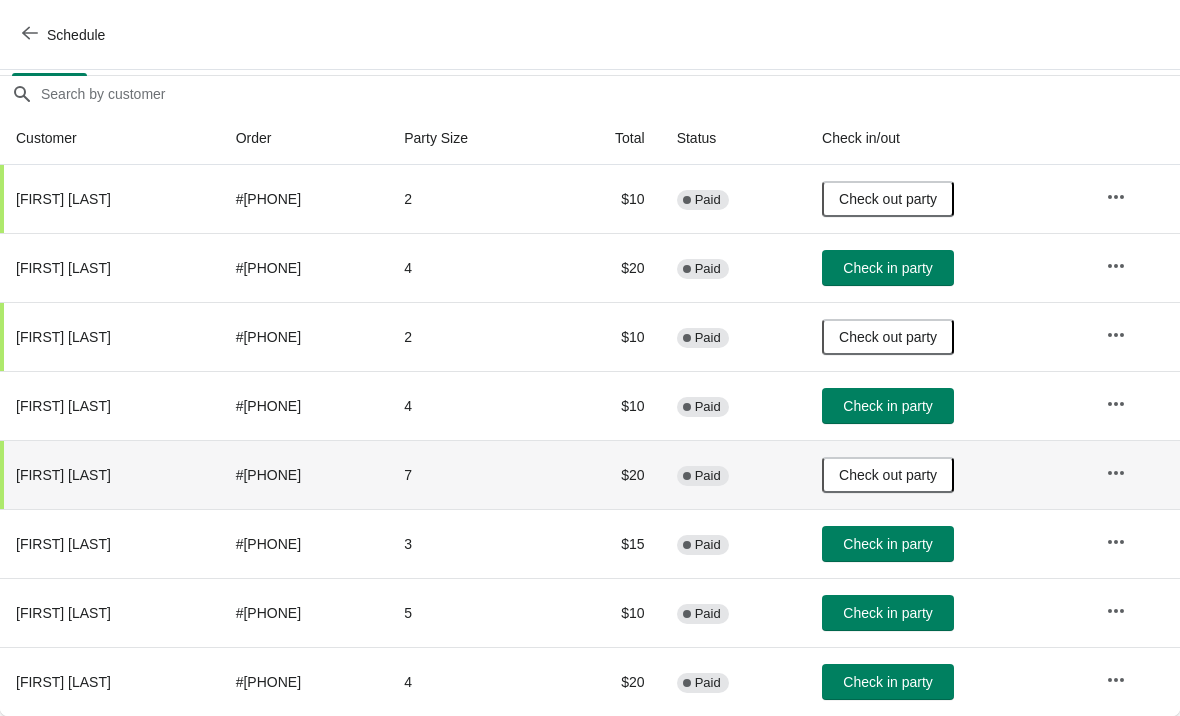 click on "Check in party" at bounding box center (887, 268) 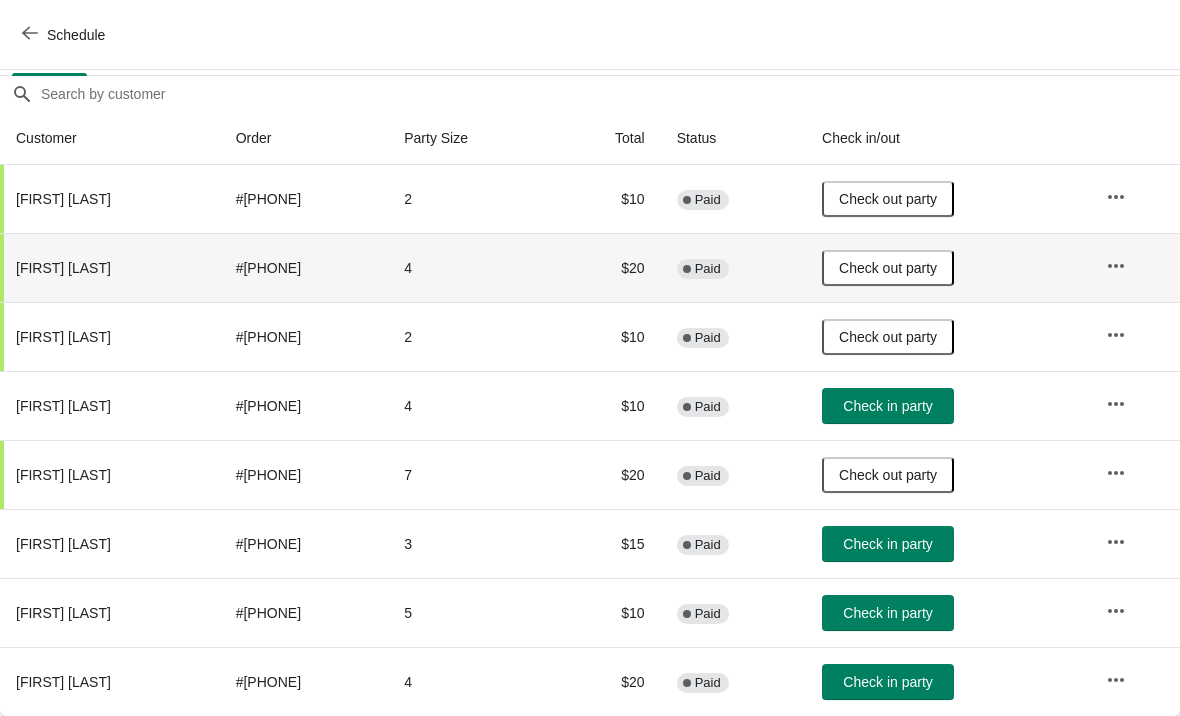 click on "Check in party" at bounding box center [887, 613] 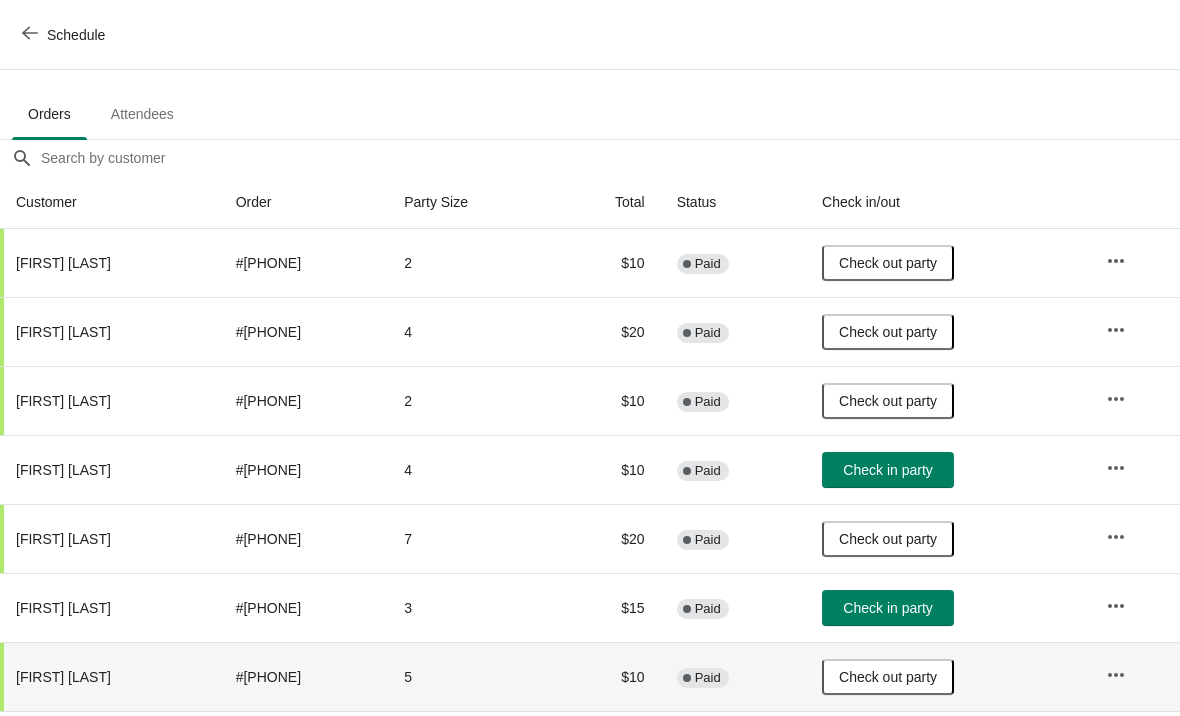 scroll, scrollTop: 102, scrollLeft: 0, axis: vertical 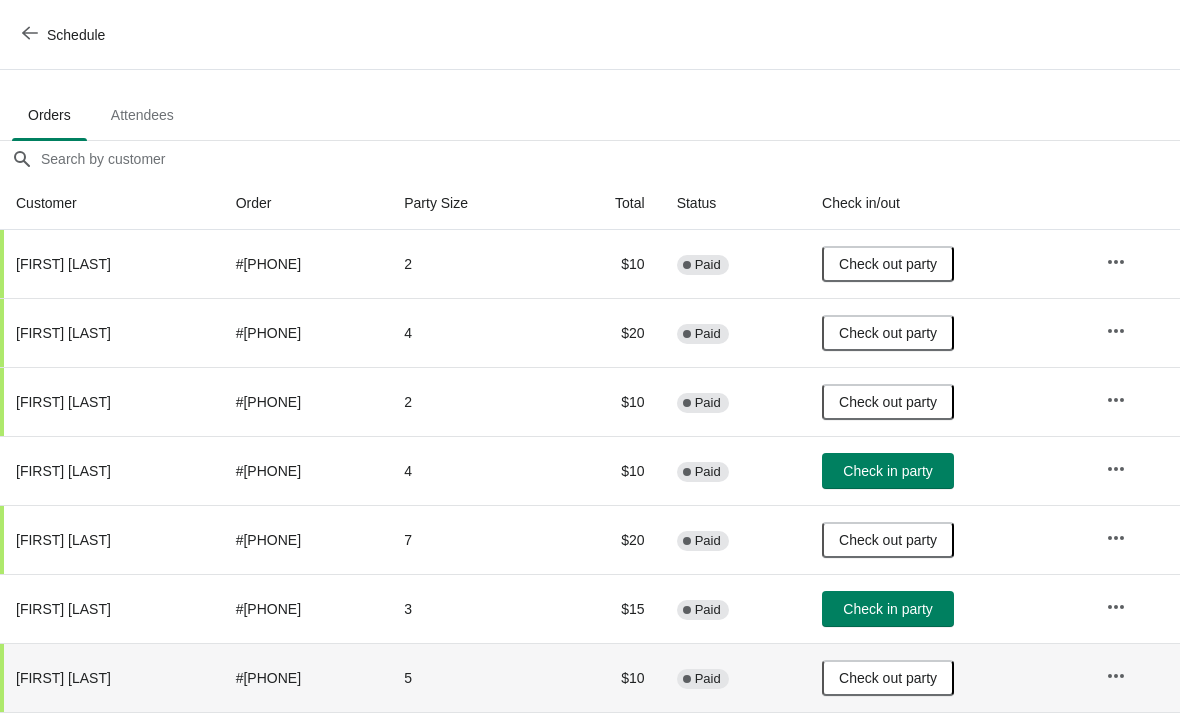 click on "Check in party" at bounding box center [887, 609] 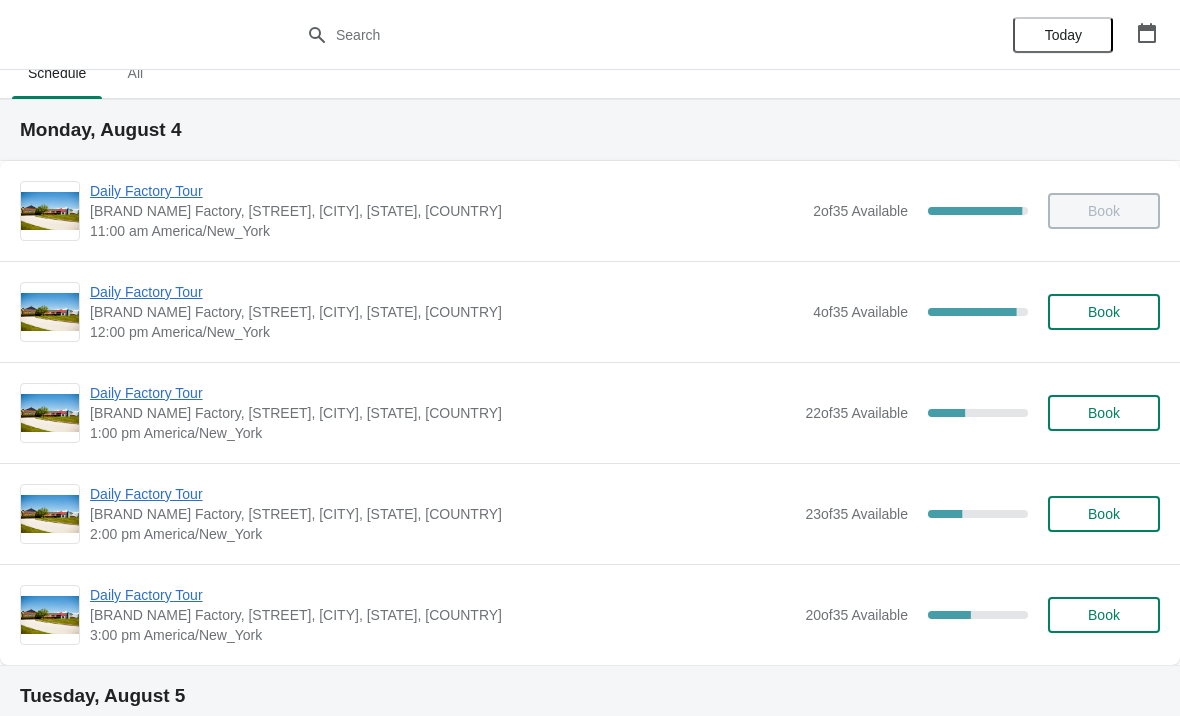 scroll, scrollTop: 16, scrollLeft: 0, axis: vertical 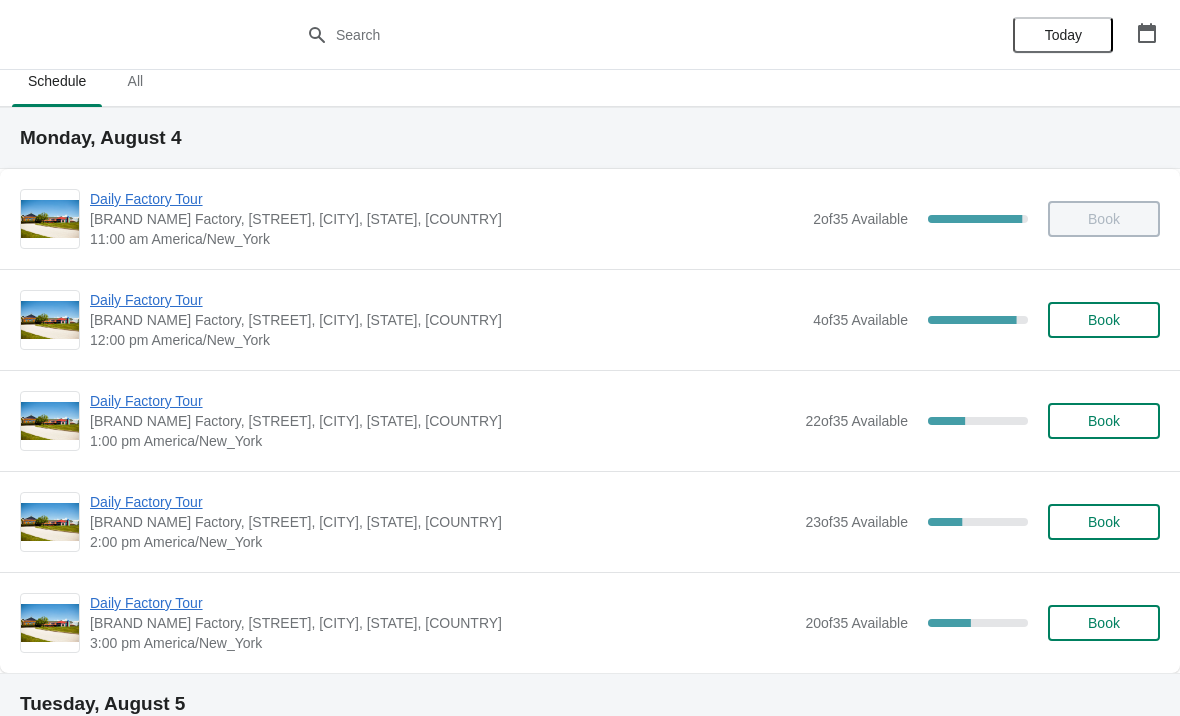 click on "Daily Factory Tour" at bounding box center [446, 300] 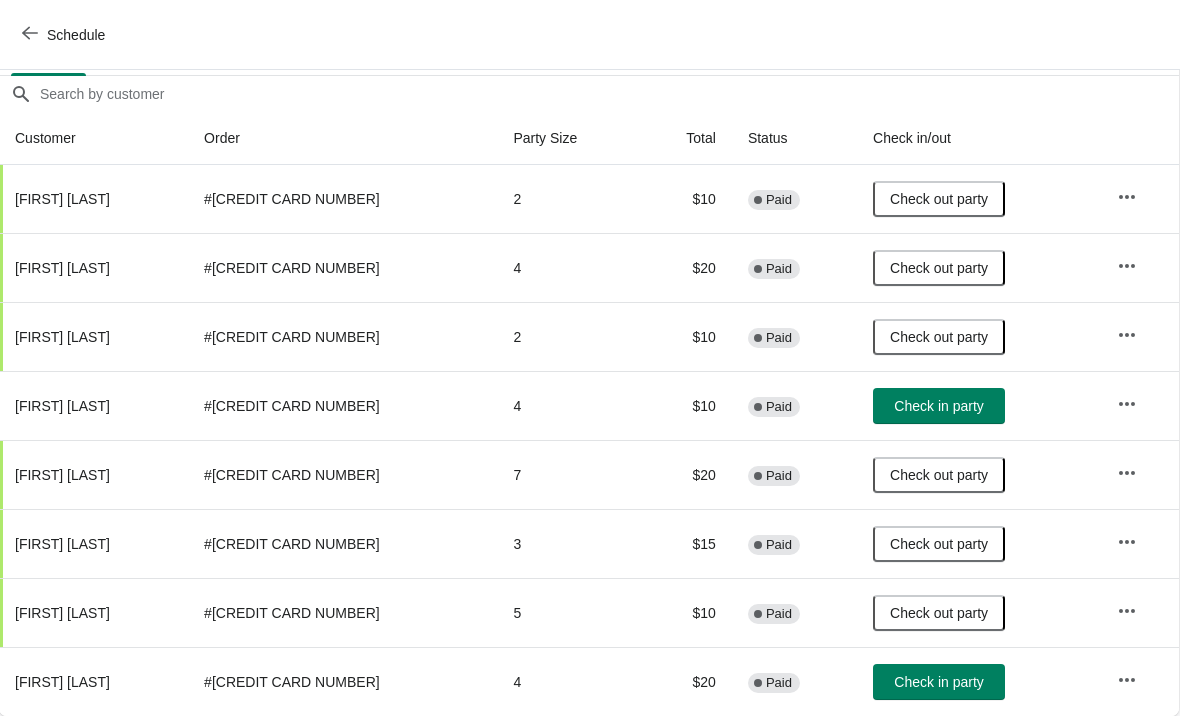 scroll, scrollTop: 167, scrollLeft: 1, axis: both 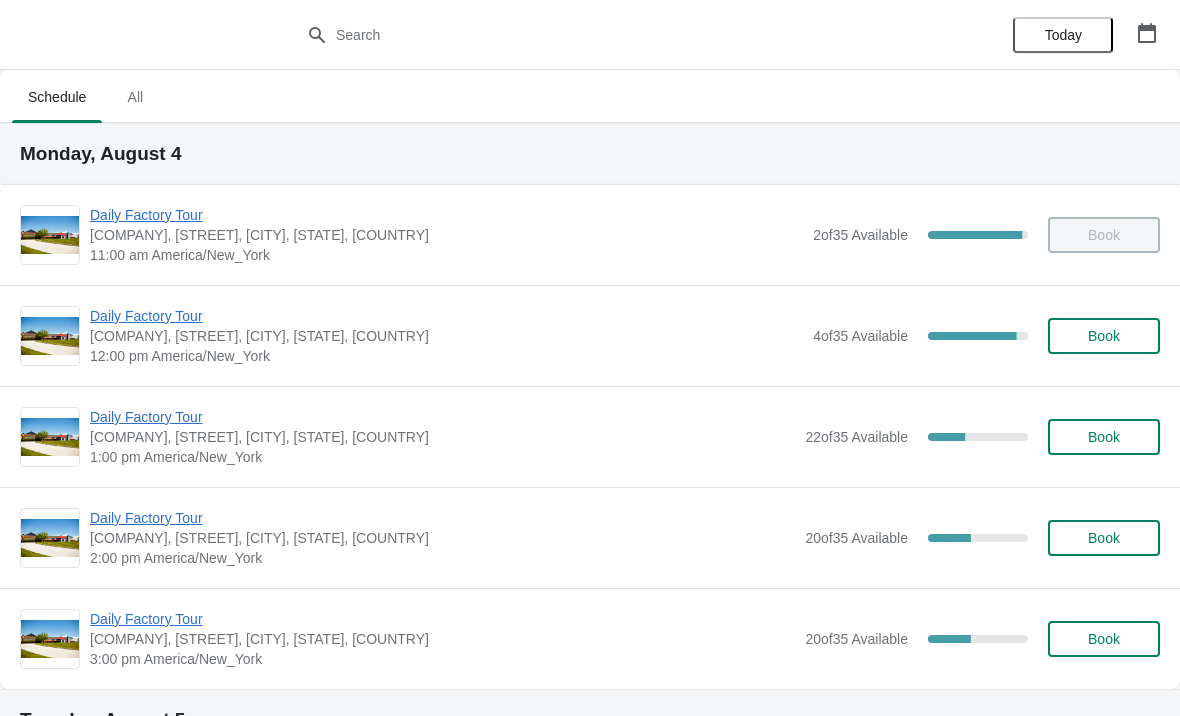click on "Daily Factory Tour" at bounding box center (442, 417) 